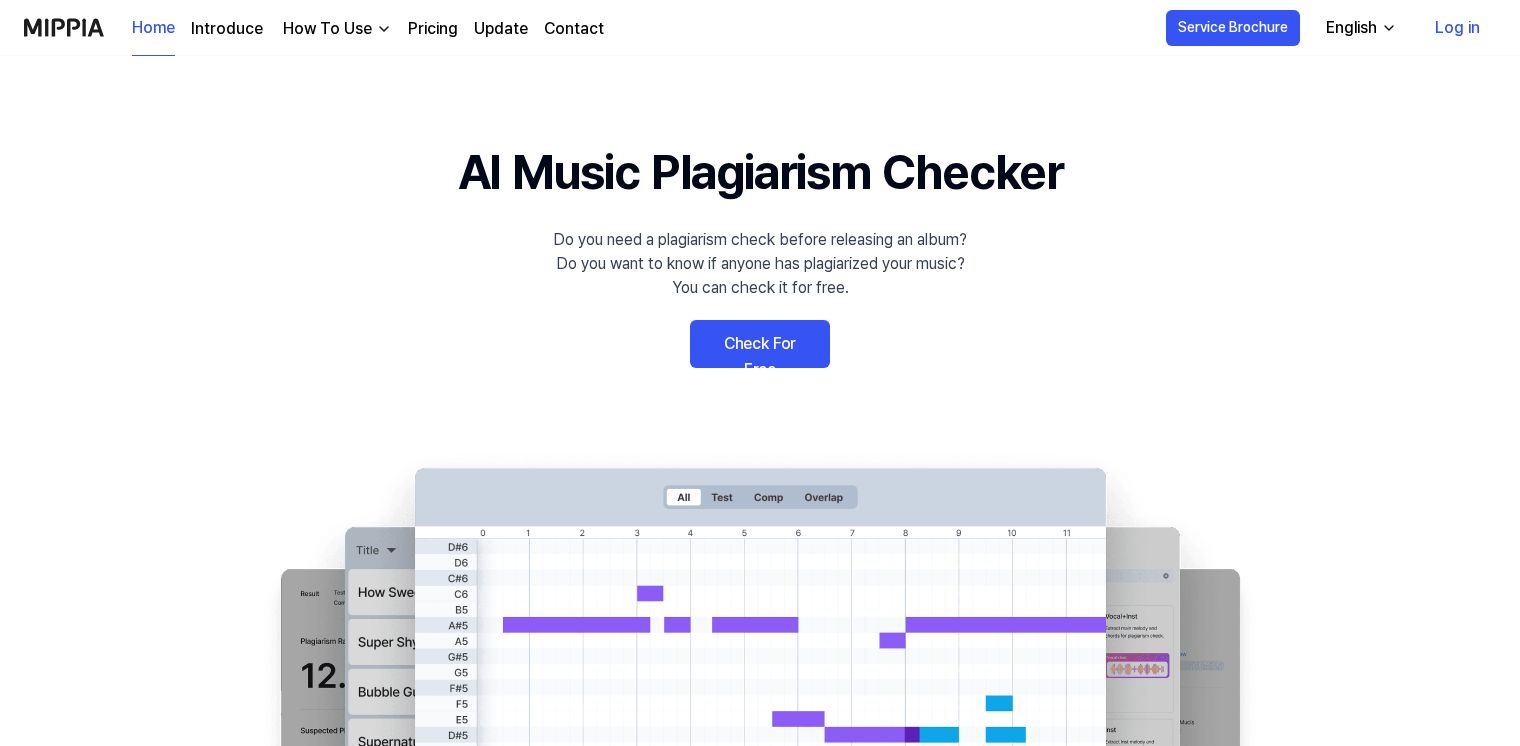 scroll, scrollTop: 0, scrollLeft: 0, axis: both 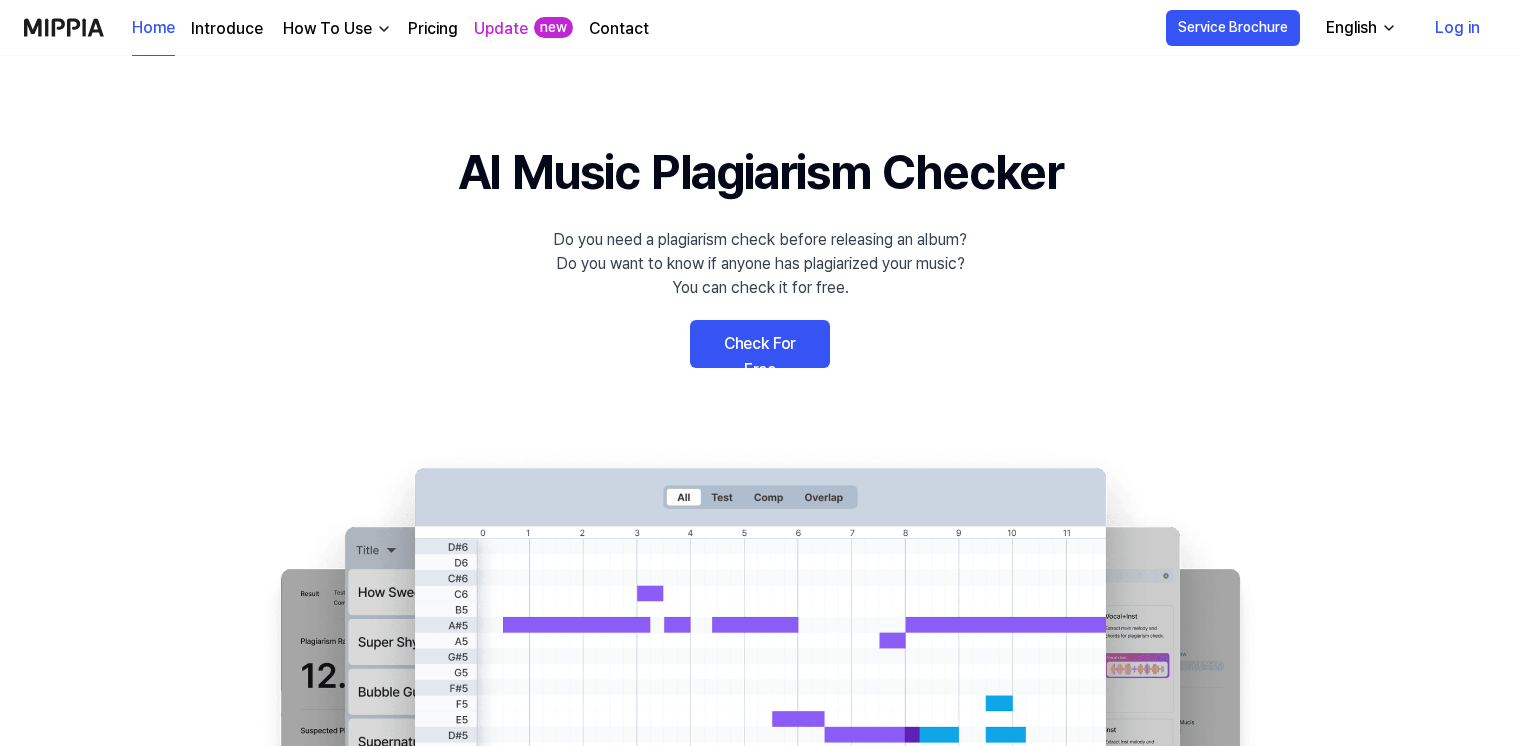 click on "AI Music Plagiarism Checker Do you need a plagiarism check before releasing an album?
Do you want to know if anyone has plagiarized your music?
You can check it for free. Check For Free" at bounding box center [760, 502] 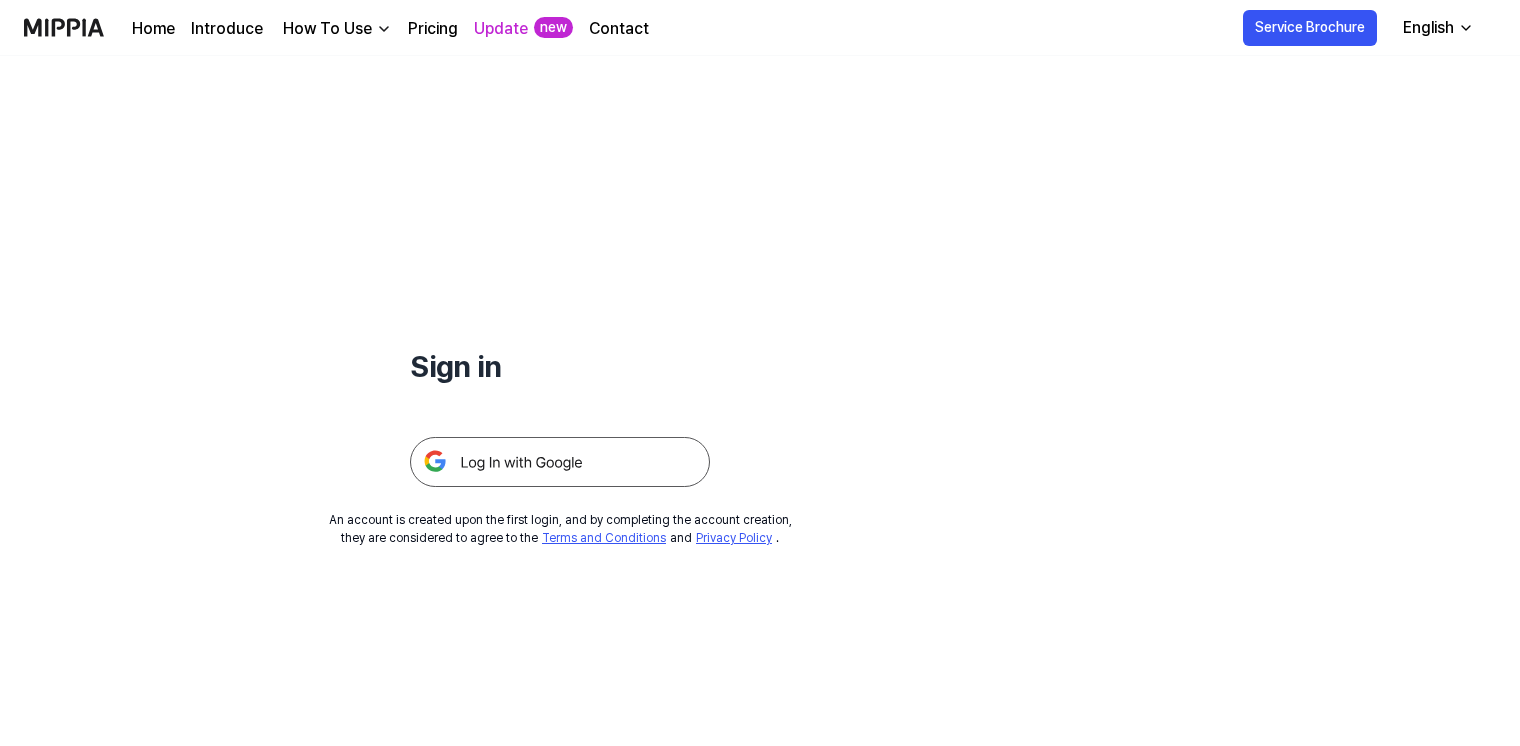 click at bounding box center (560, 462) 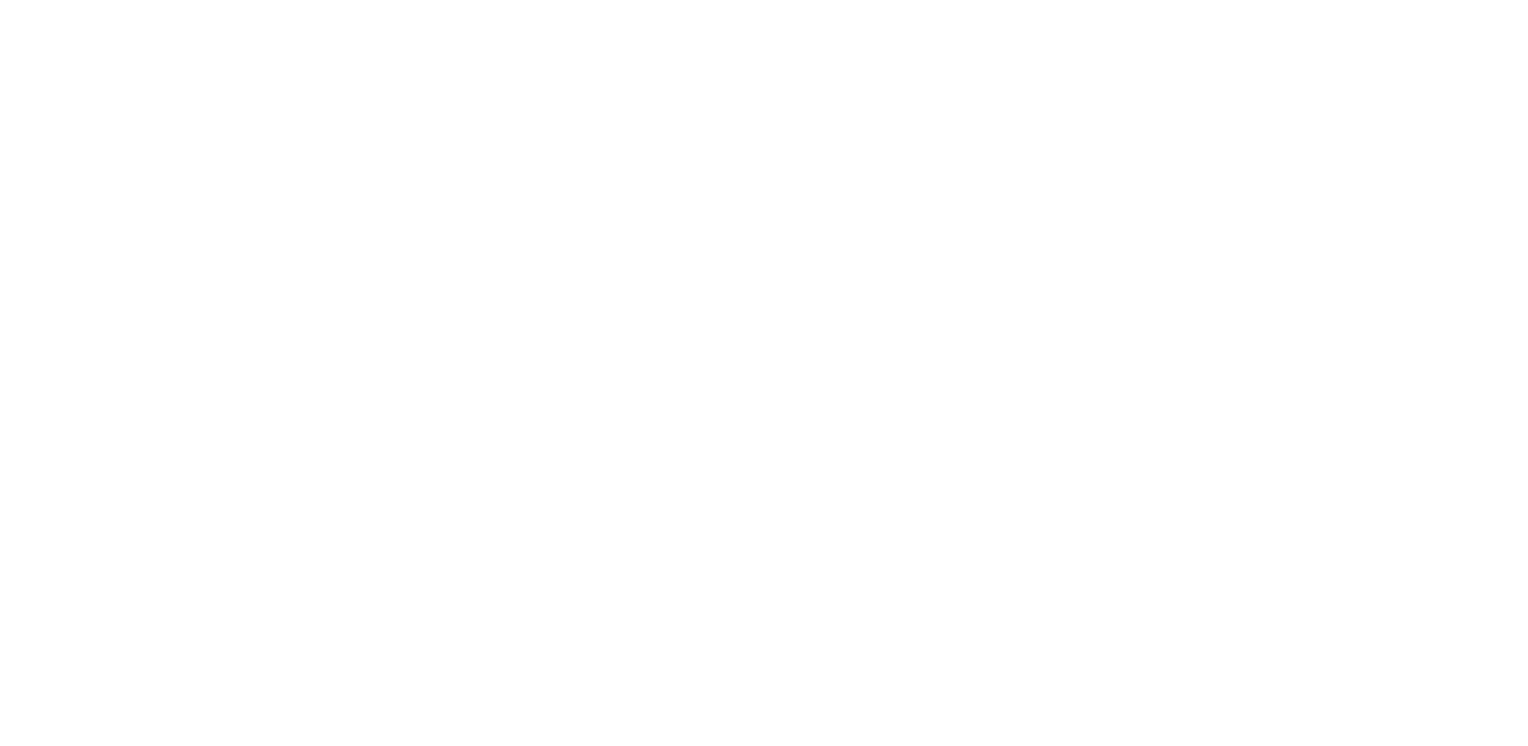 scroll, scrollTop: 0, scrollLeft: 0, axis: both 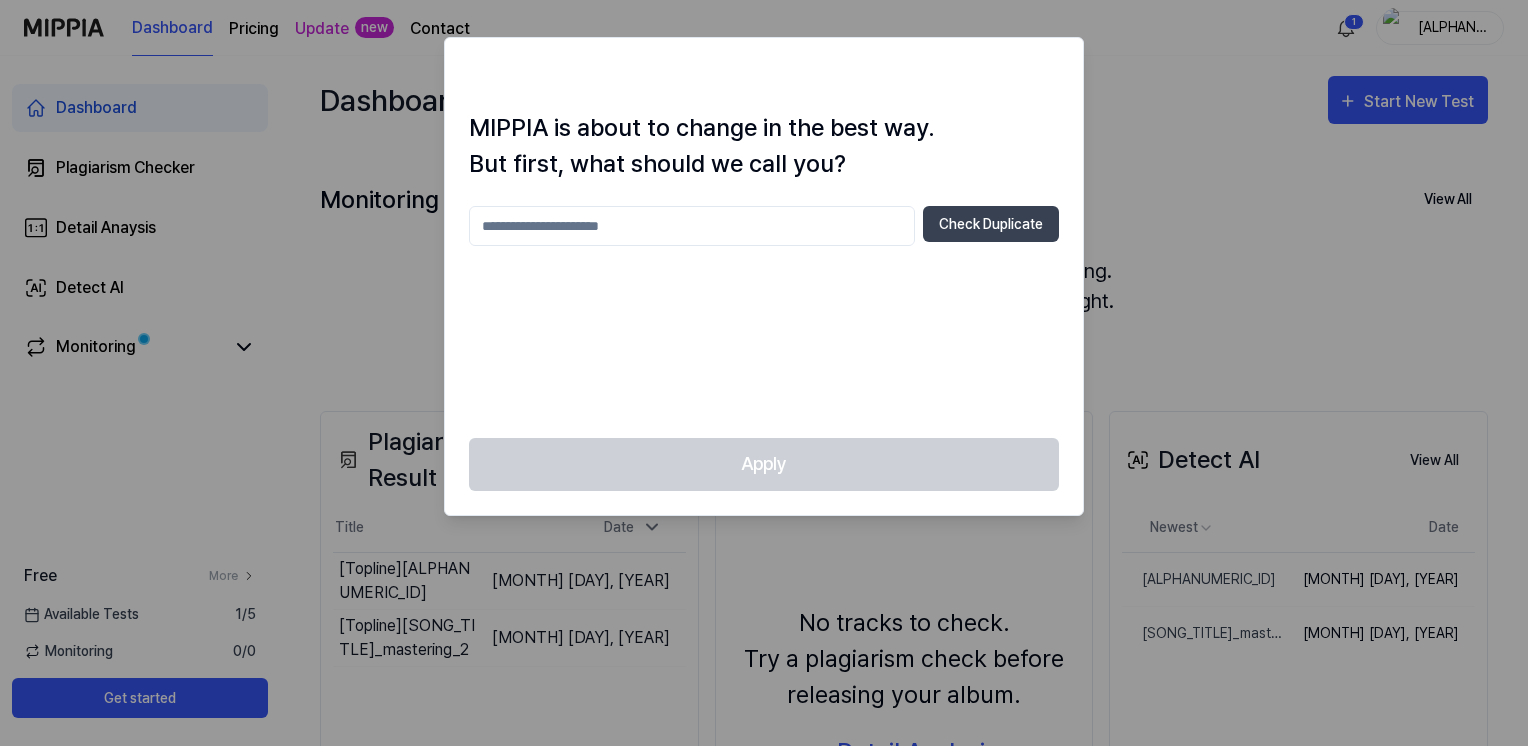 click at bounding box center [692, 226] 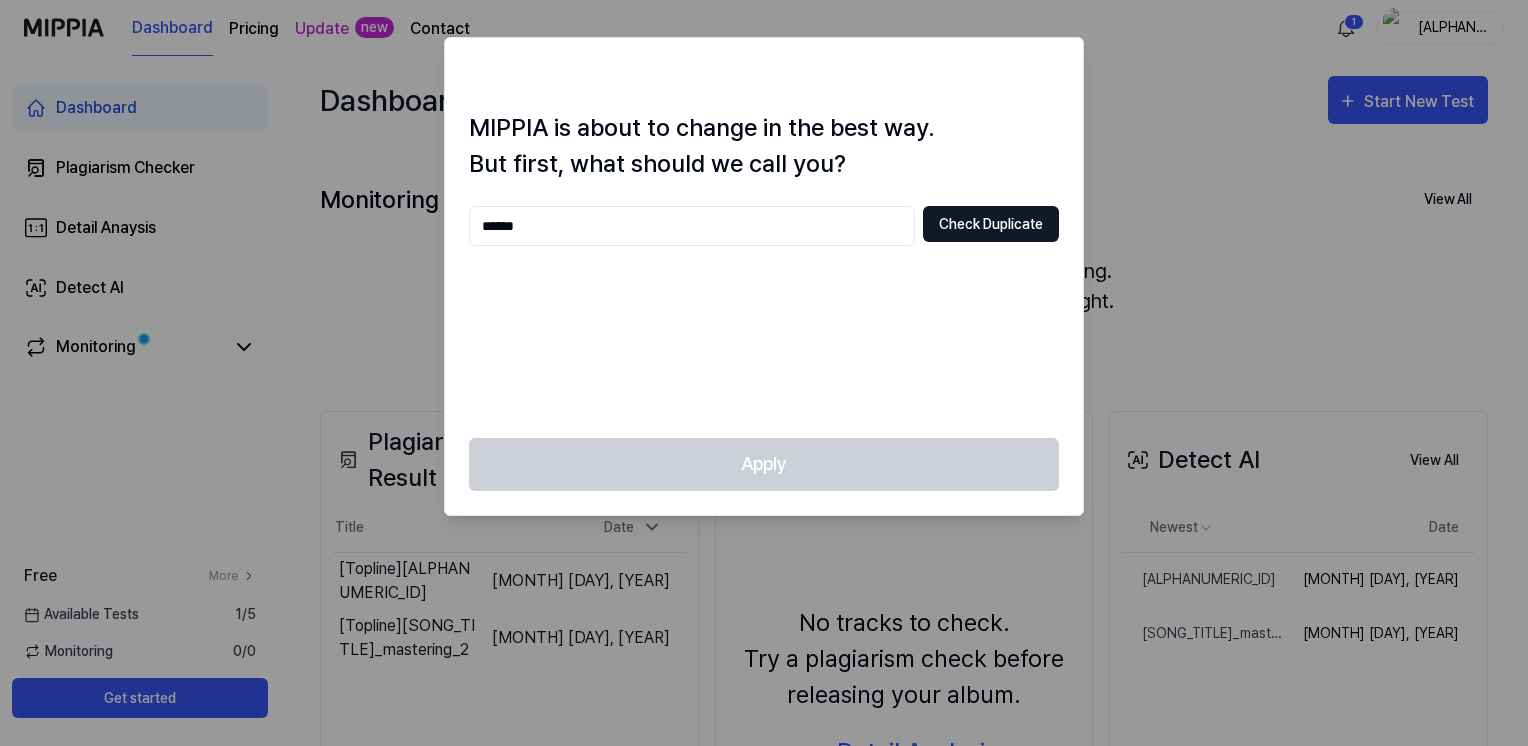 type on "******" 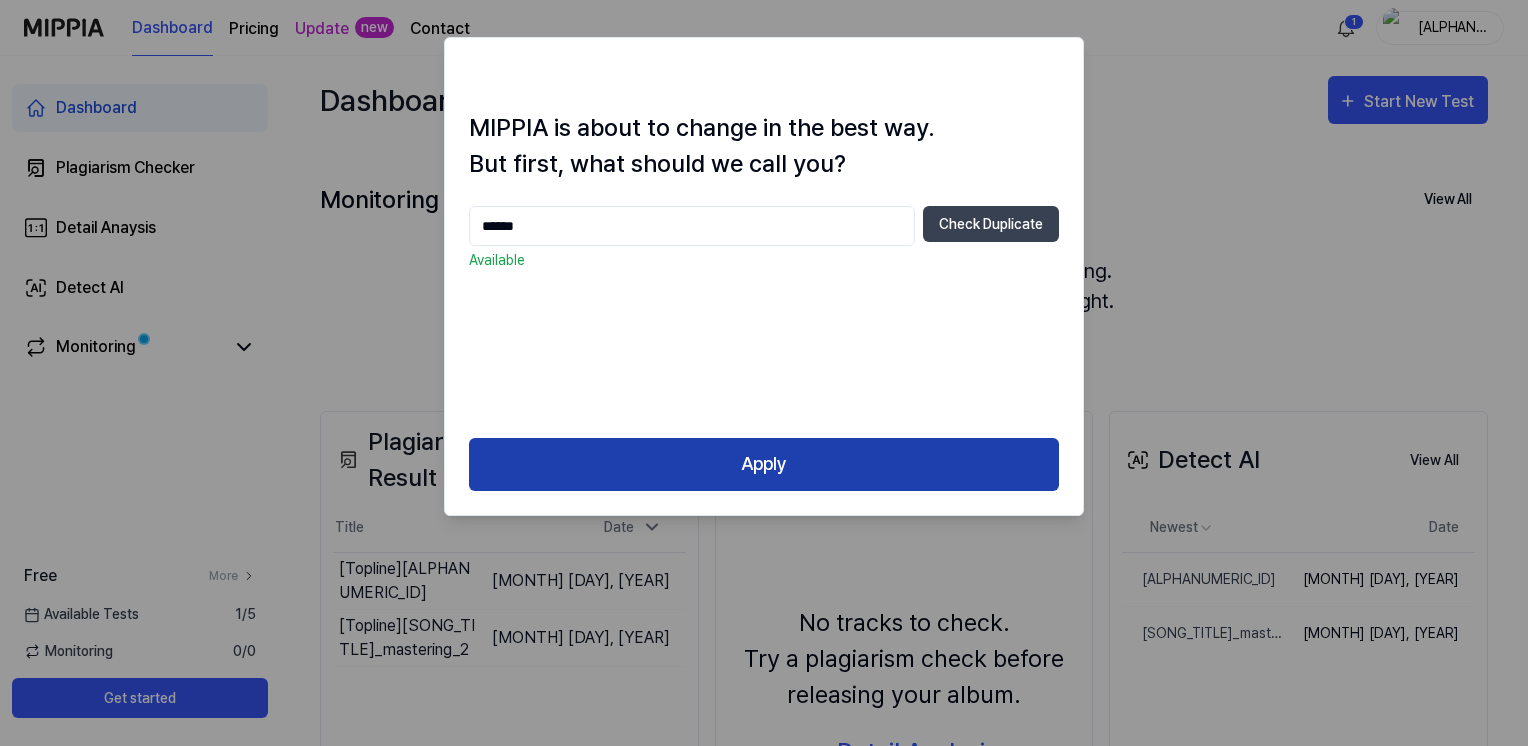 click on "Apply" at bounding box center (764, 464) 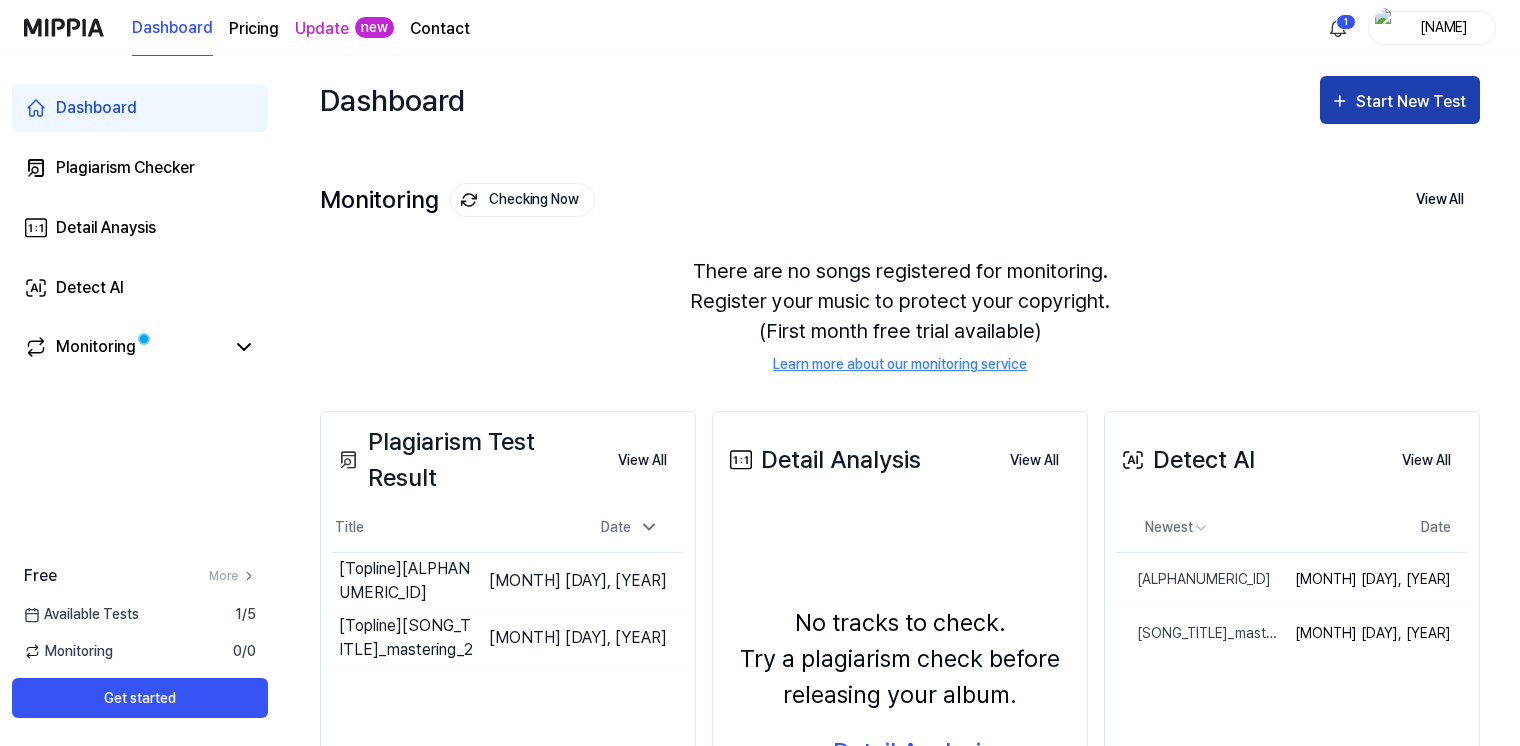 click on "Start New Test" at bounding box center (1413, 102) 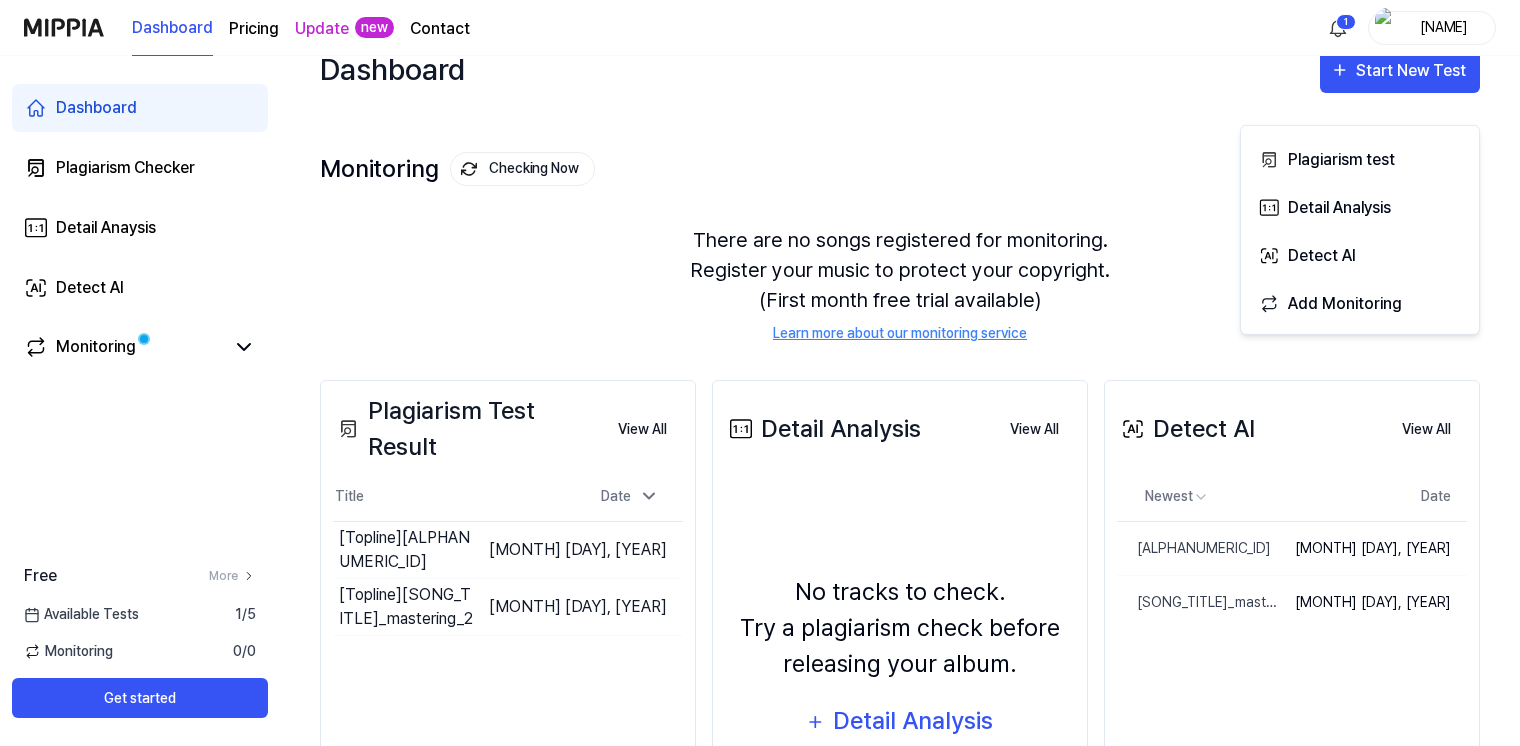 scroll, scrollTop: 0, scrollLeft: 0, axis: both 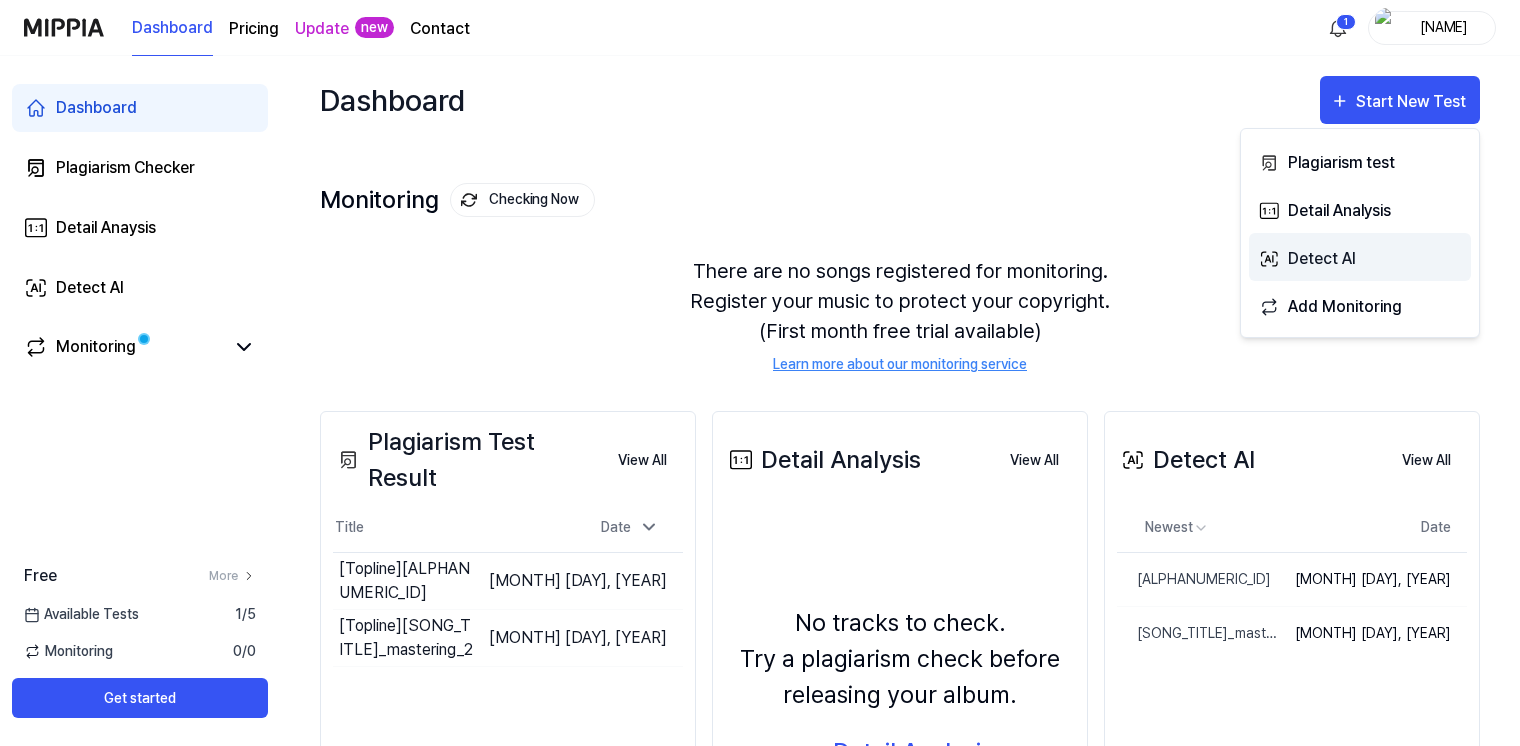 click on "Detect AI" at bounding box center (1375, 259) 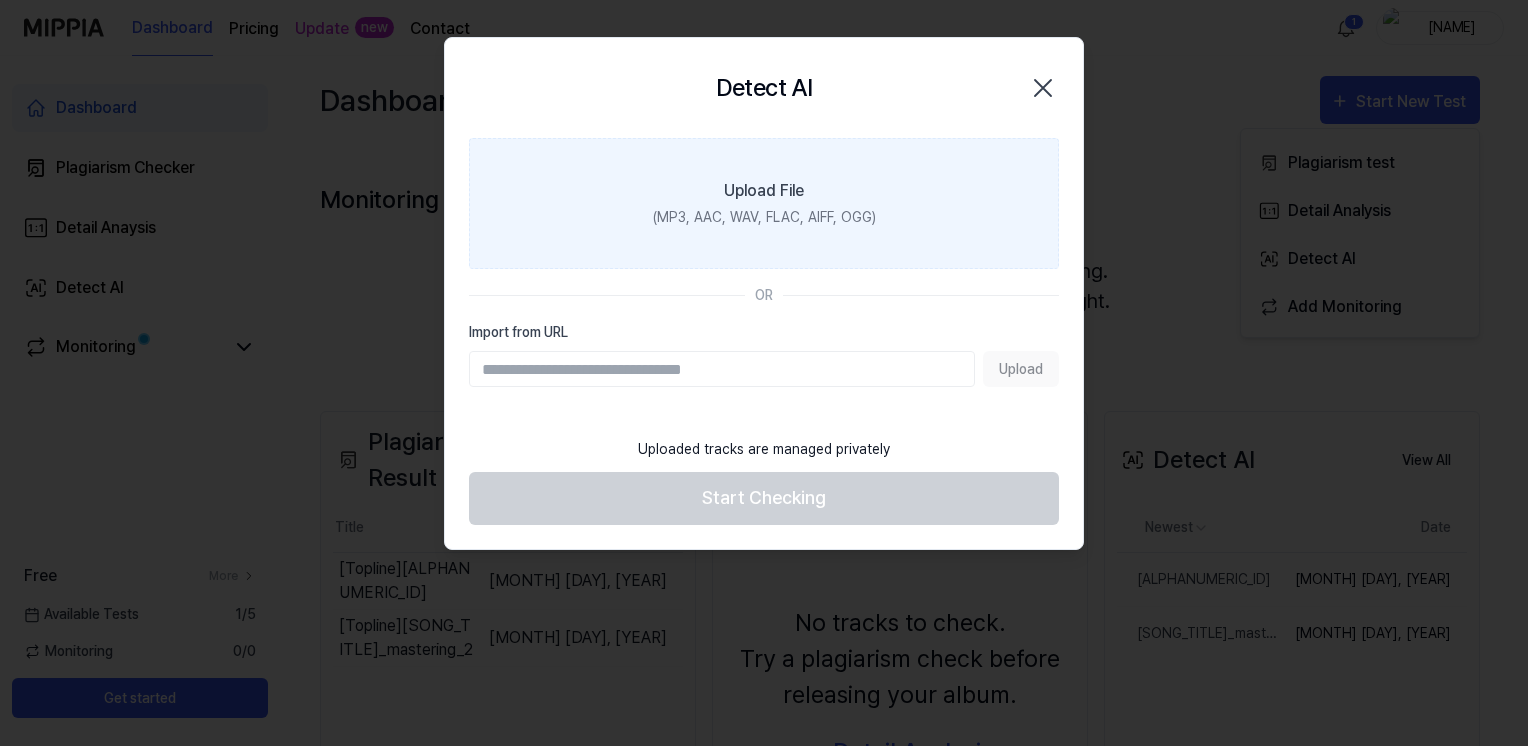 click on "Upload File" at bounding box center [764, 191] 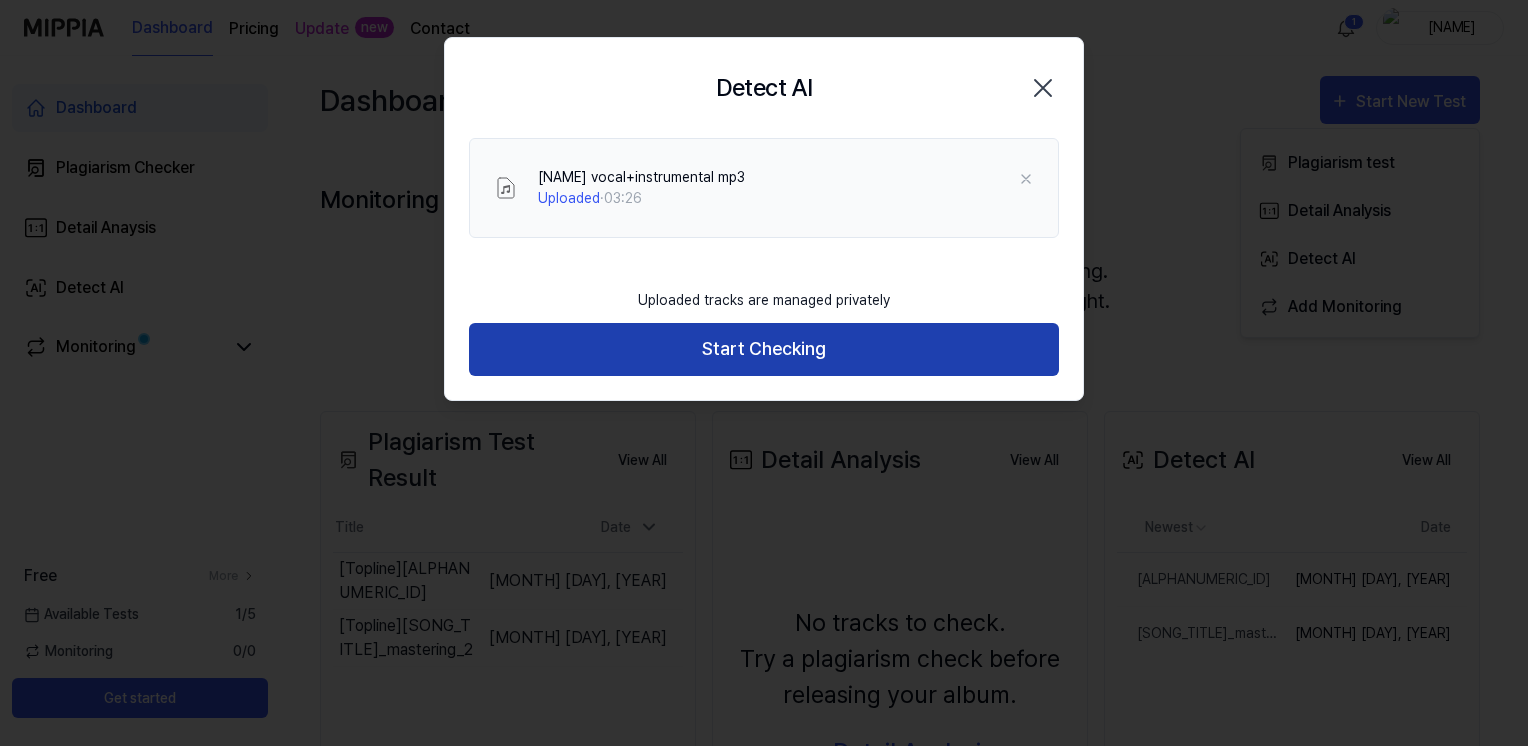 click on "Start Checking" at bounding box center [764, 349] 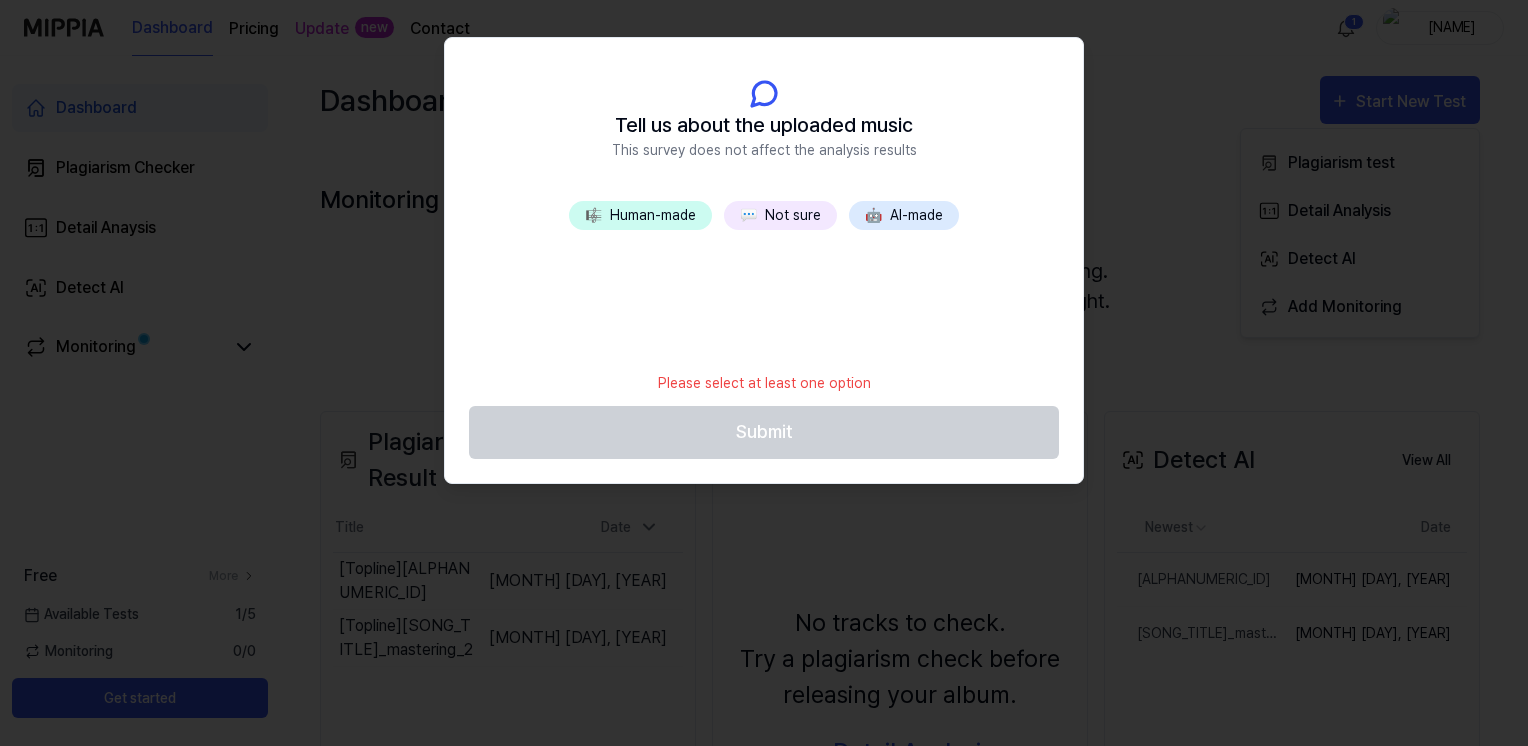 click on "🤖 AI-made" at bounding box center (904, 215) 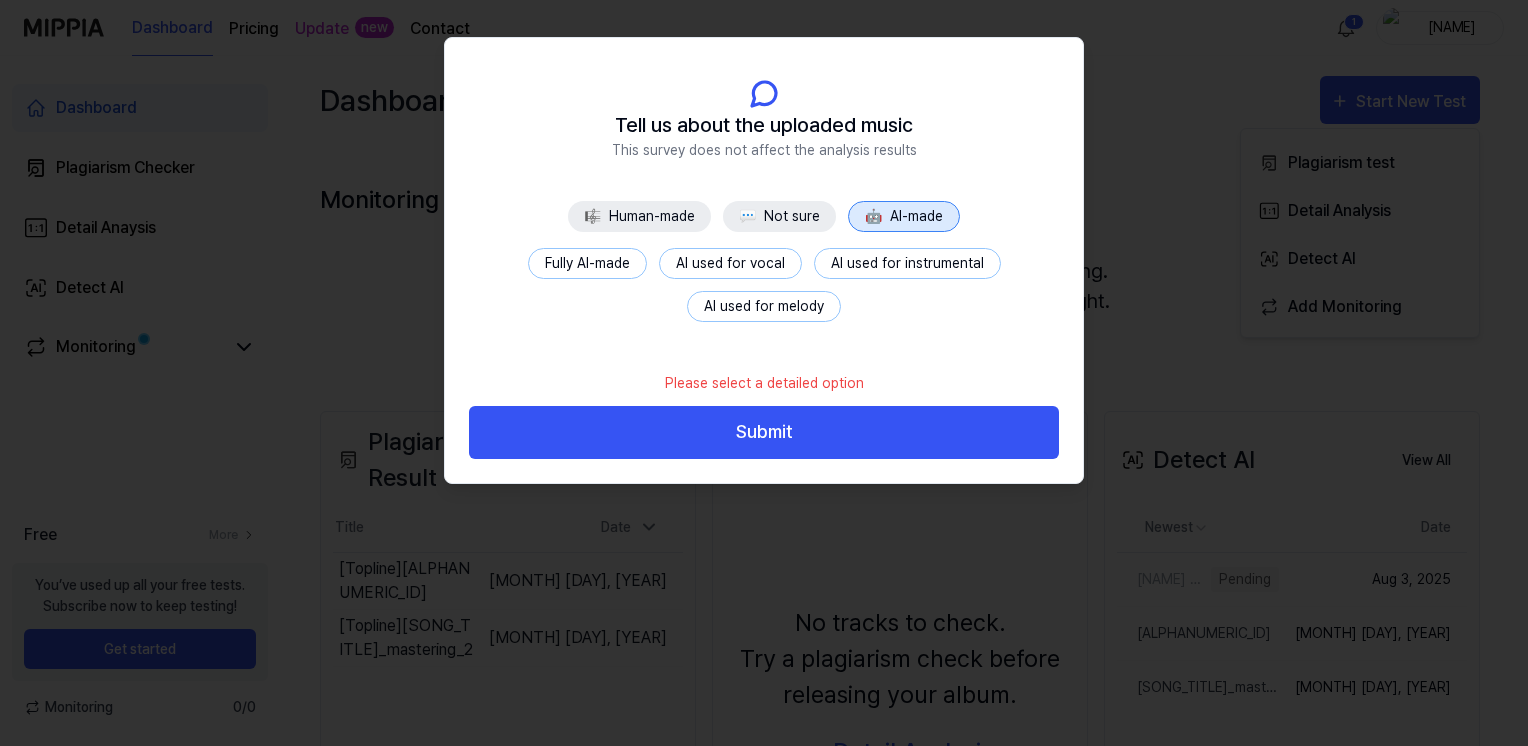 click on "Fully AI-made" at bounding box center (587, 263) 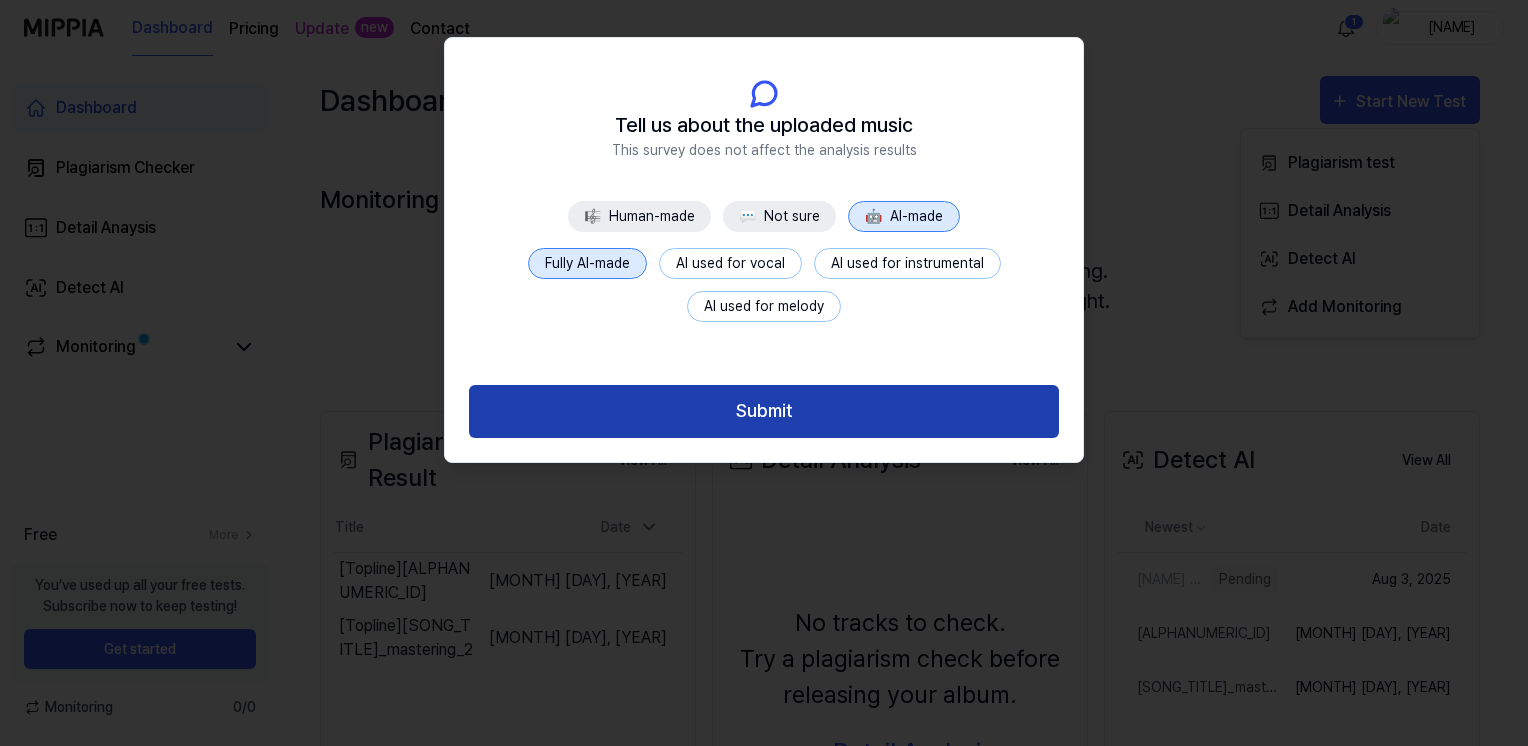 click on "Submit" at bounding box center (764, 411) 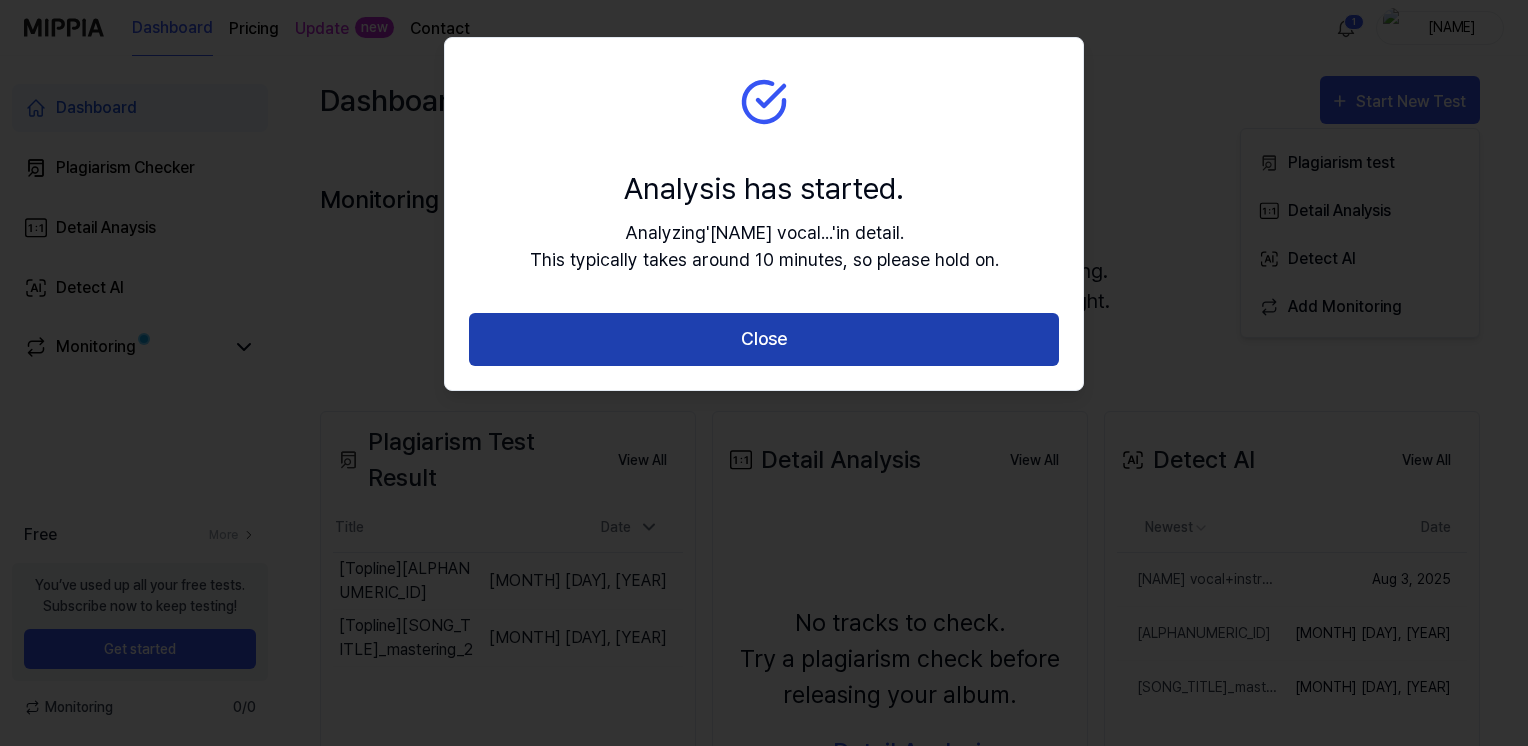 click on "Close" at bounding box center (764, 339) 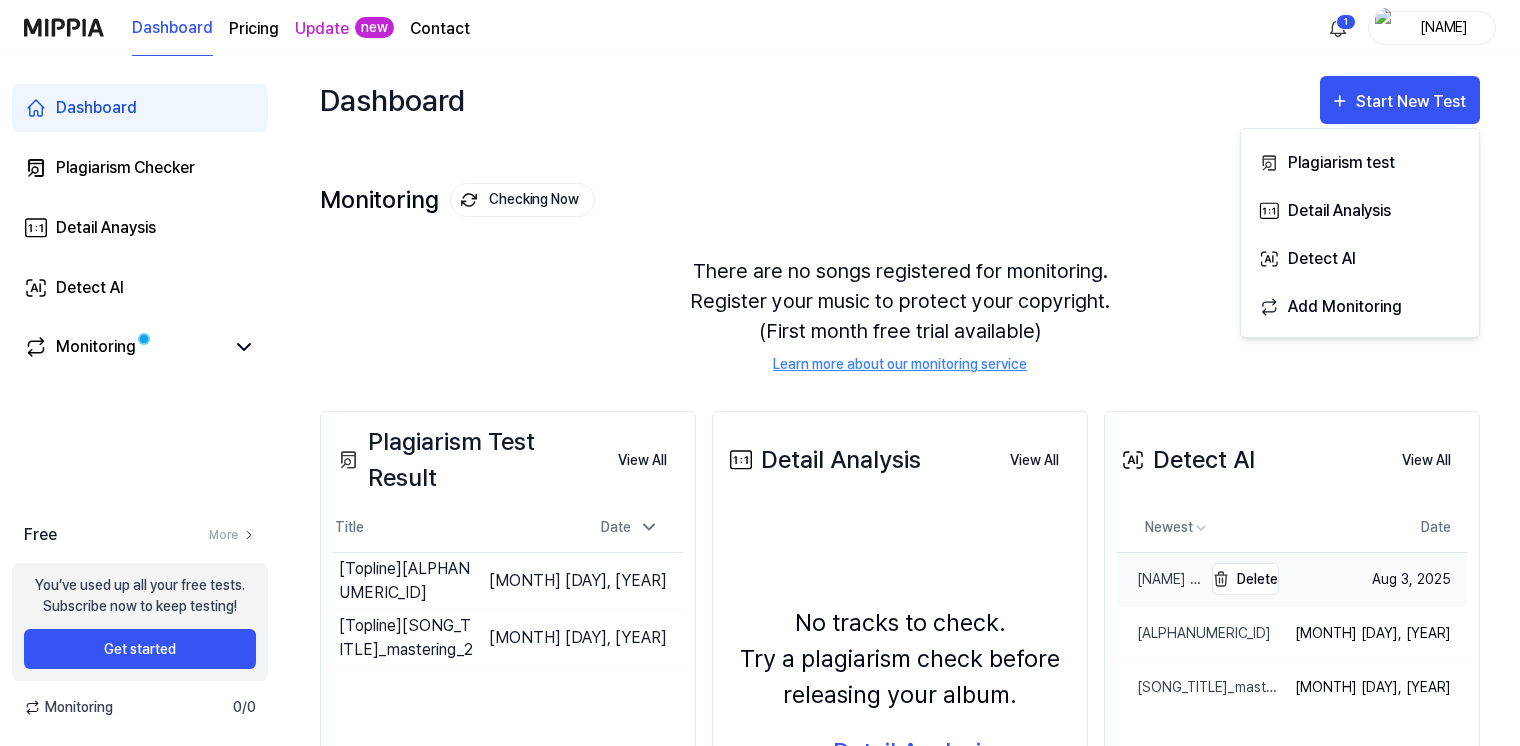 click on "[NAME] vocal+instrumental mp3" at bounding box center (1159, 579) 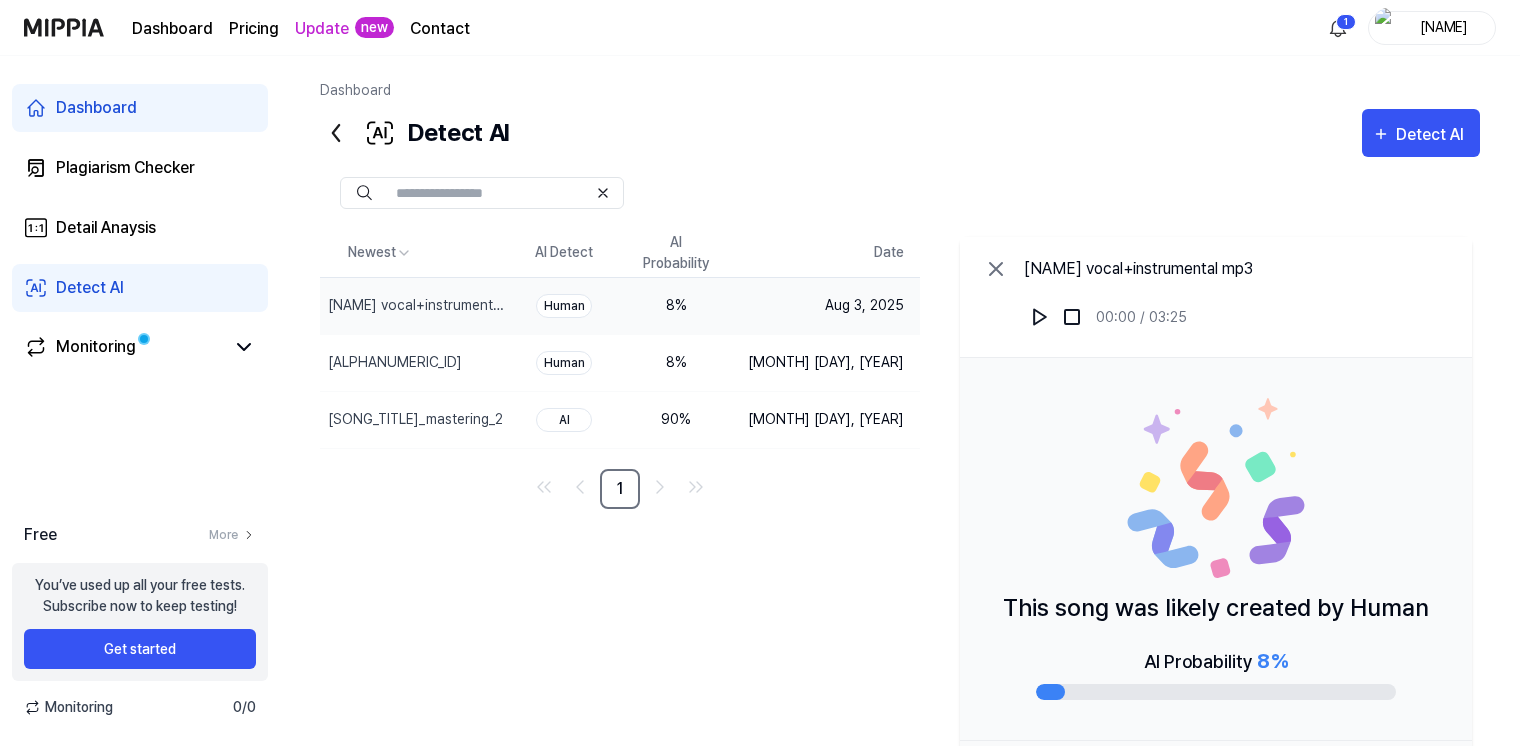 click 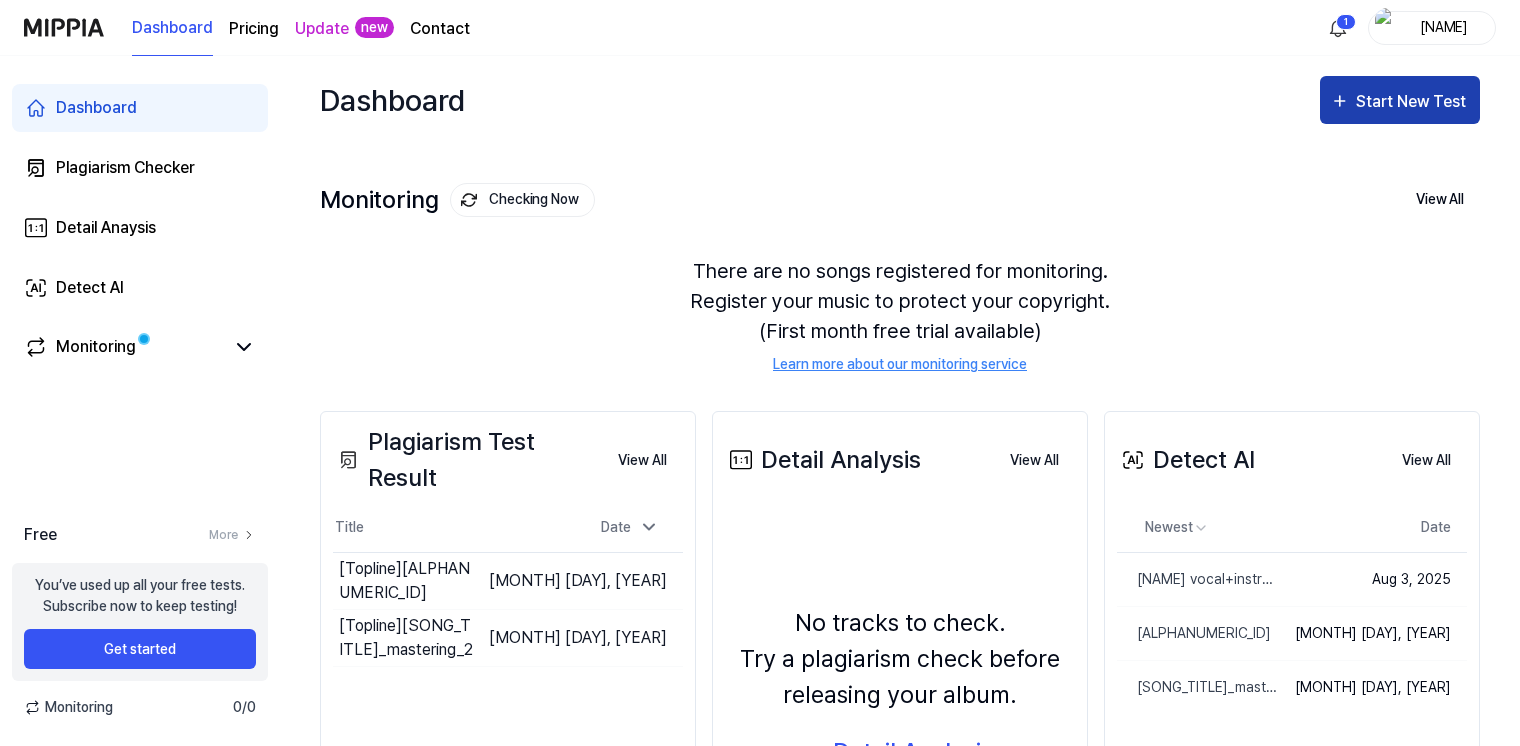 click on "Start New Test" at bounding box center (1413, 102) 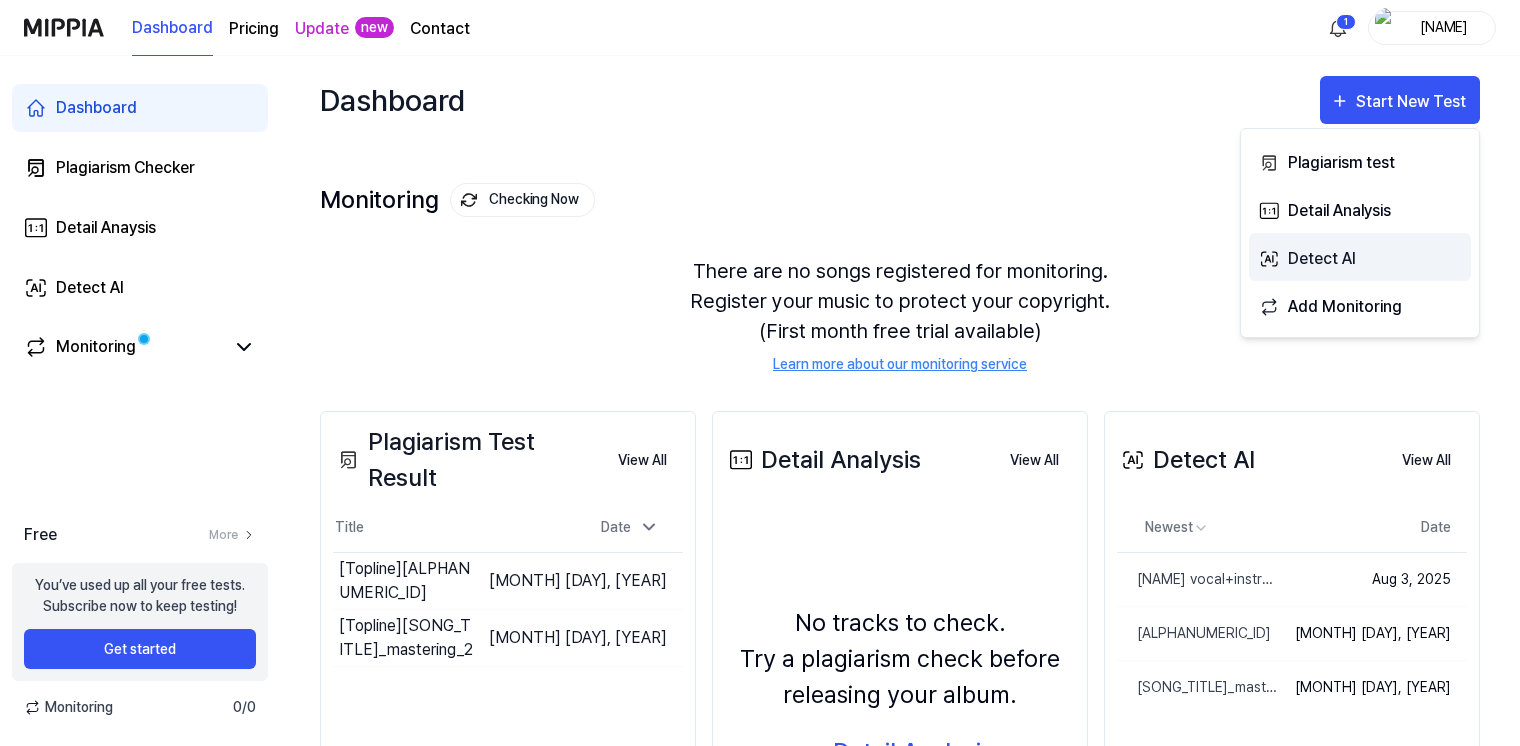 click on "Detect AI" at bounding box center (1375, 259) 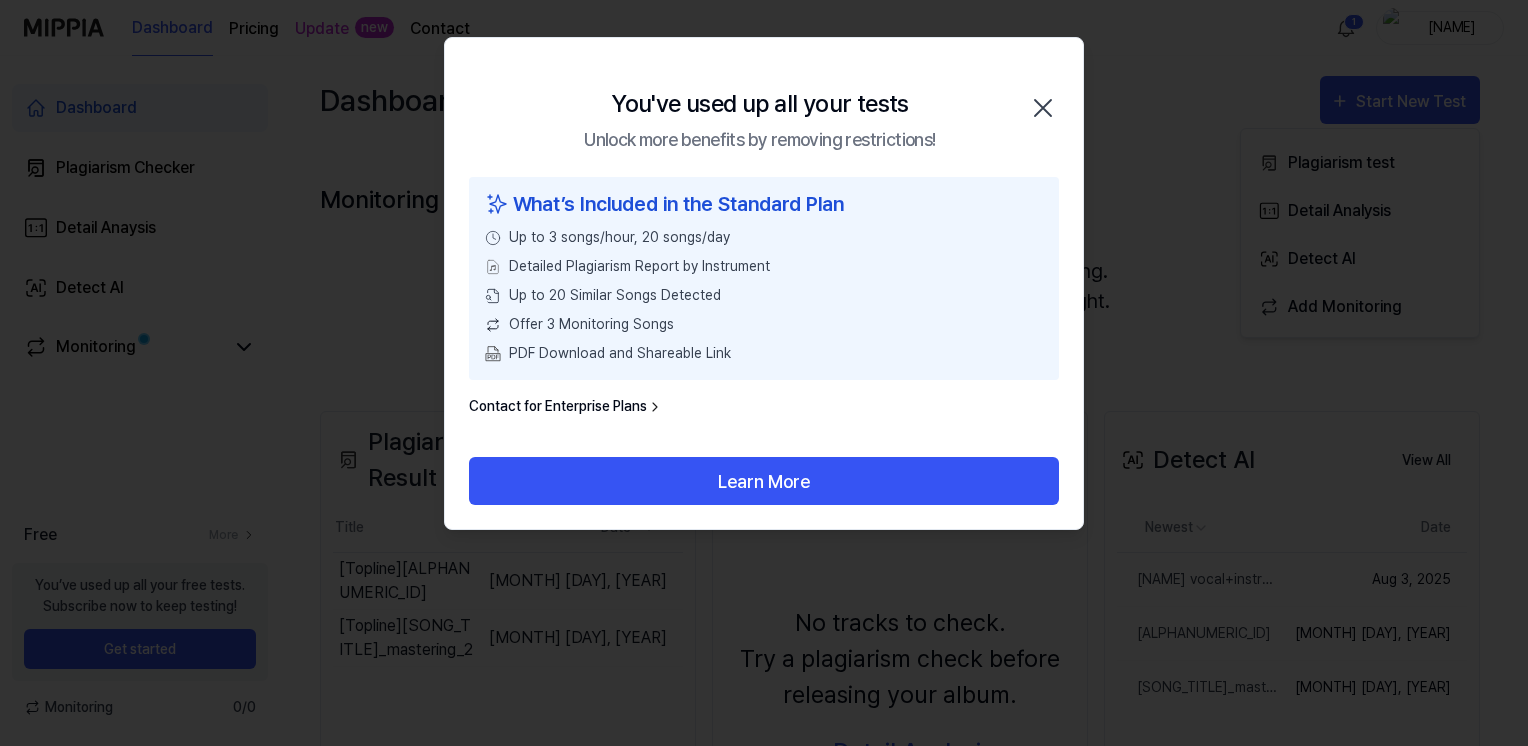 click 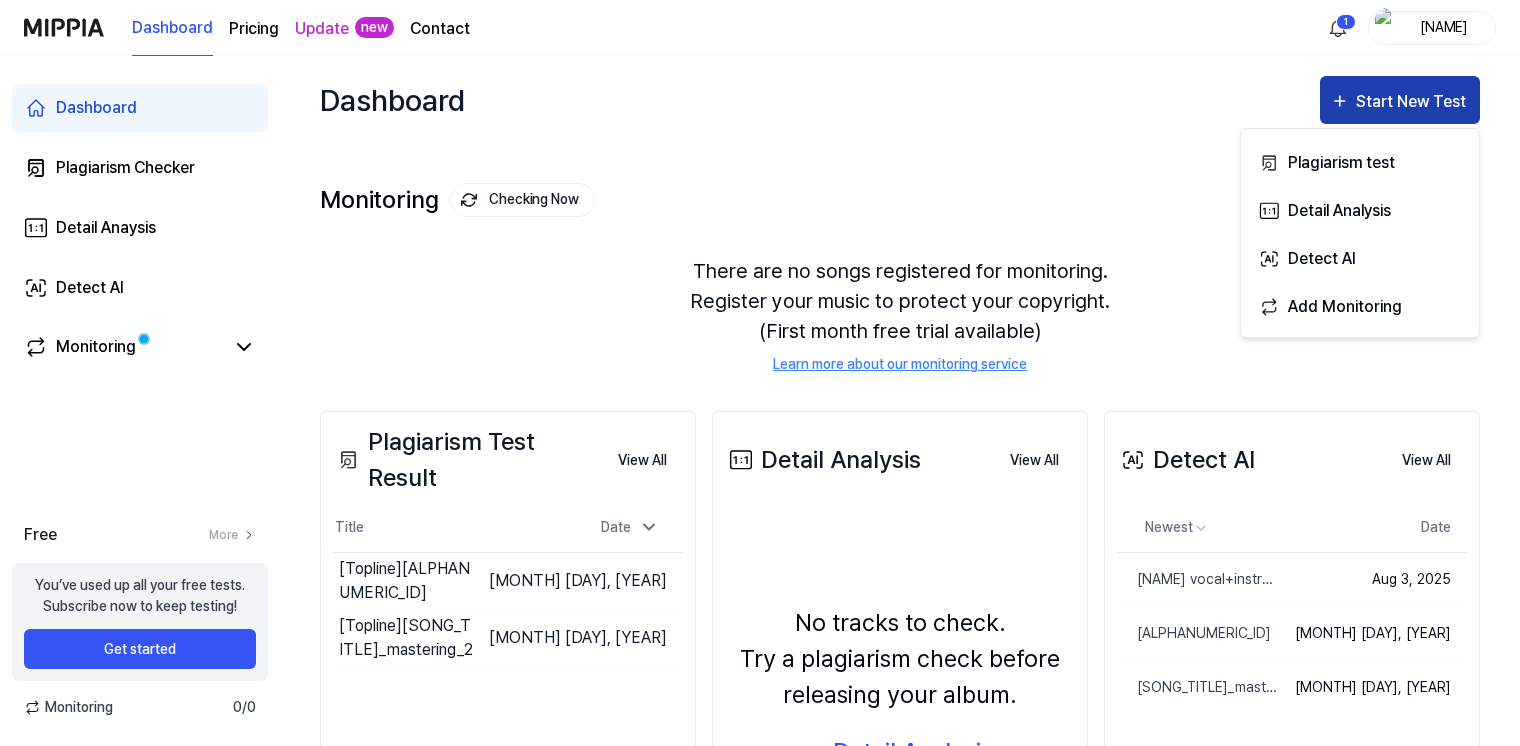click on "Start New Test" at bounding box center (1413, 102) 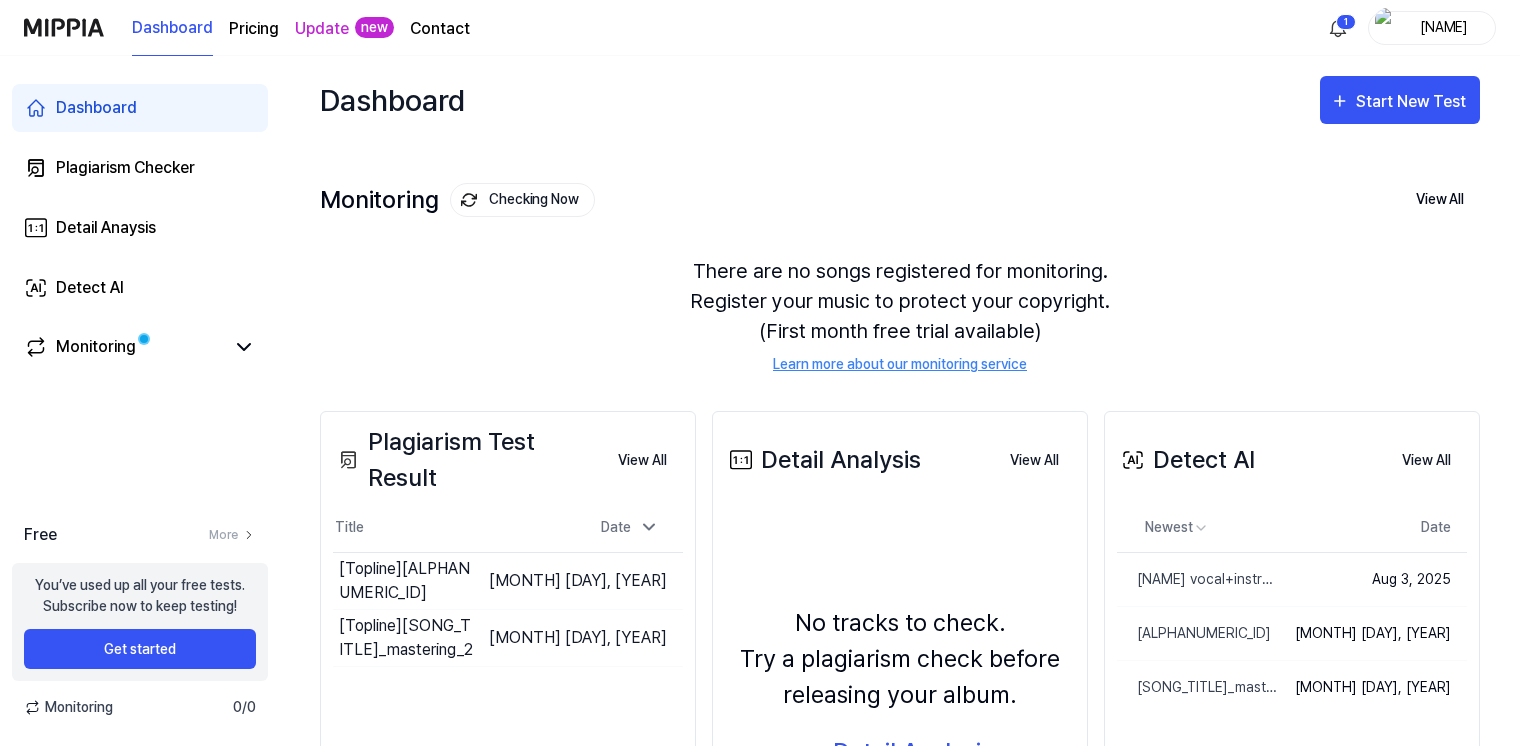 click on "There are no songs registered for monitoring.
Register your music to protect your copyright.
(First month free trial available) Learn more about our monitoring service" at bounding box center (900, 315) 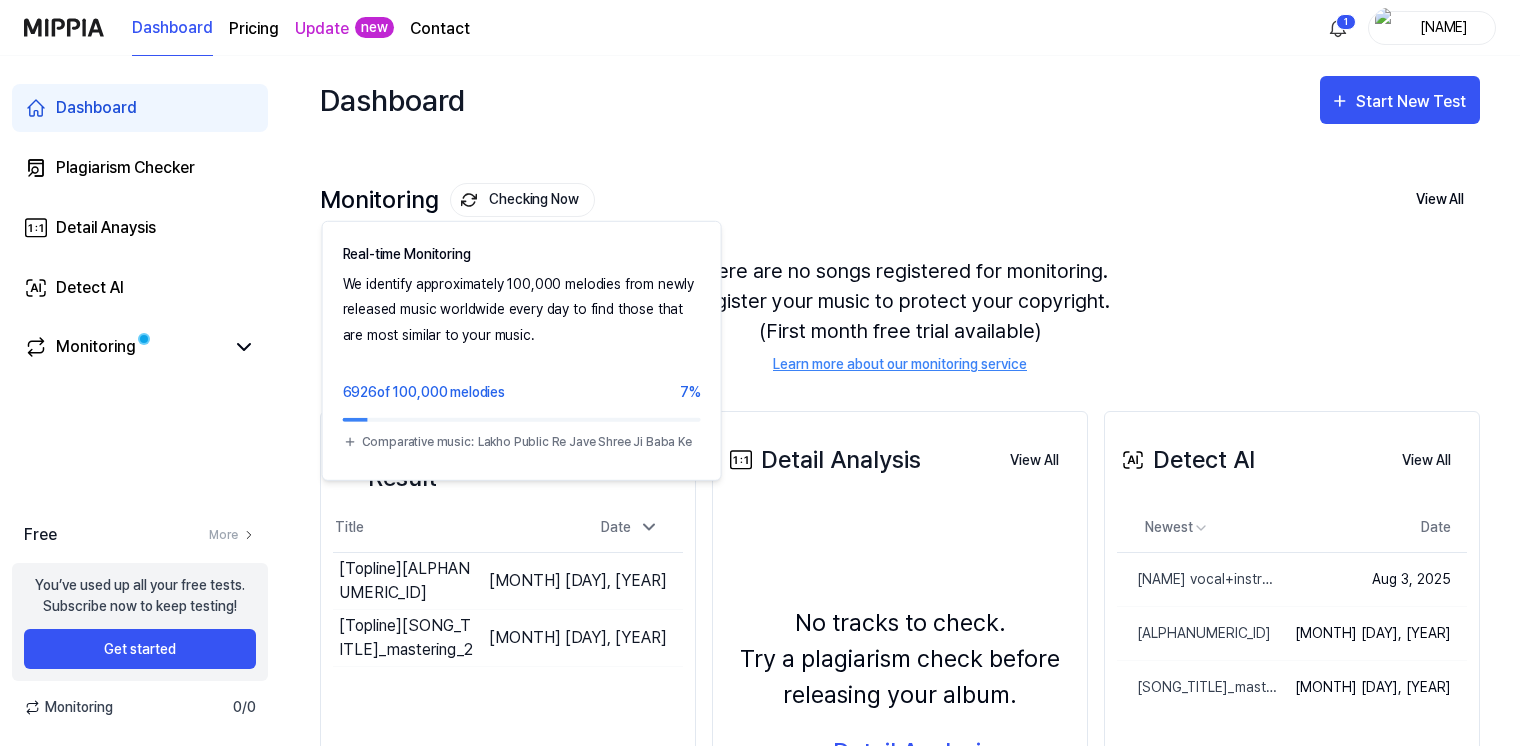 click on "Checking Now" at bounding box center (522, 200) 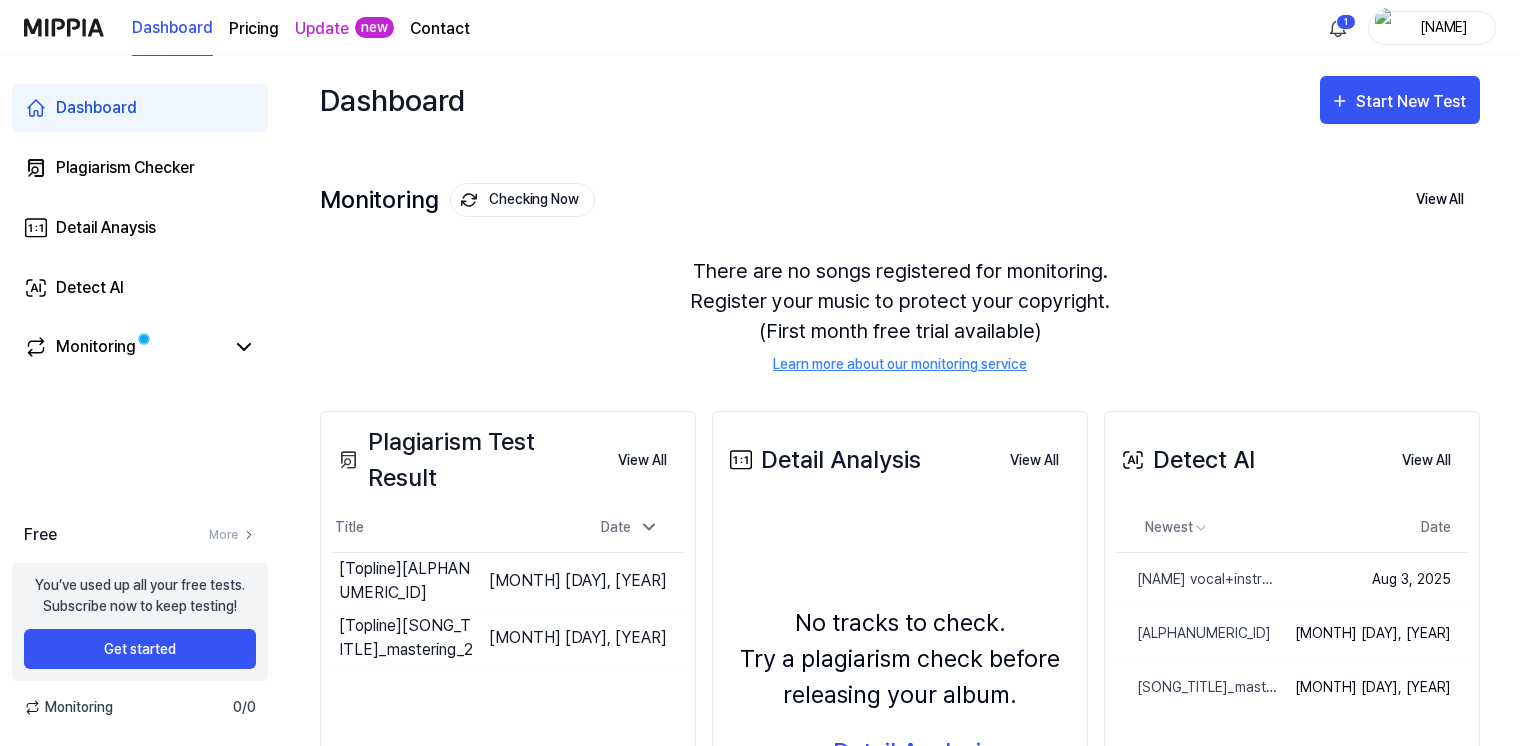 click on "There are no songs registered for monitoring.
Register your music to protect your copyright.
(First month free trial available) Learn more about our monitoring service" at bounding box center [900, 315] 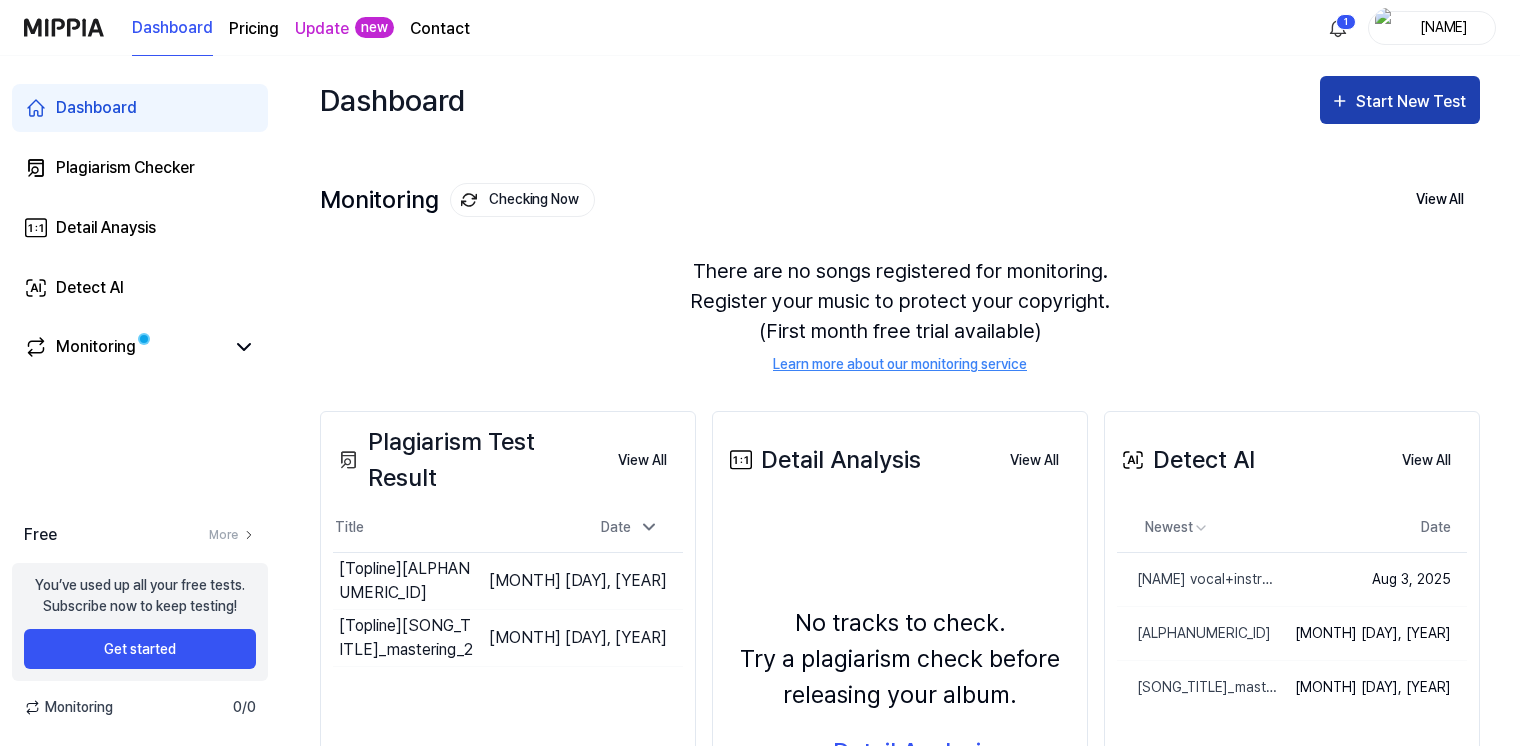 click on "Start New Test" at bounding box center (1413, 102) 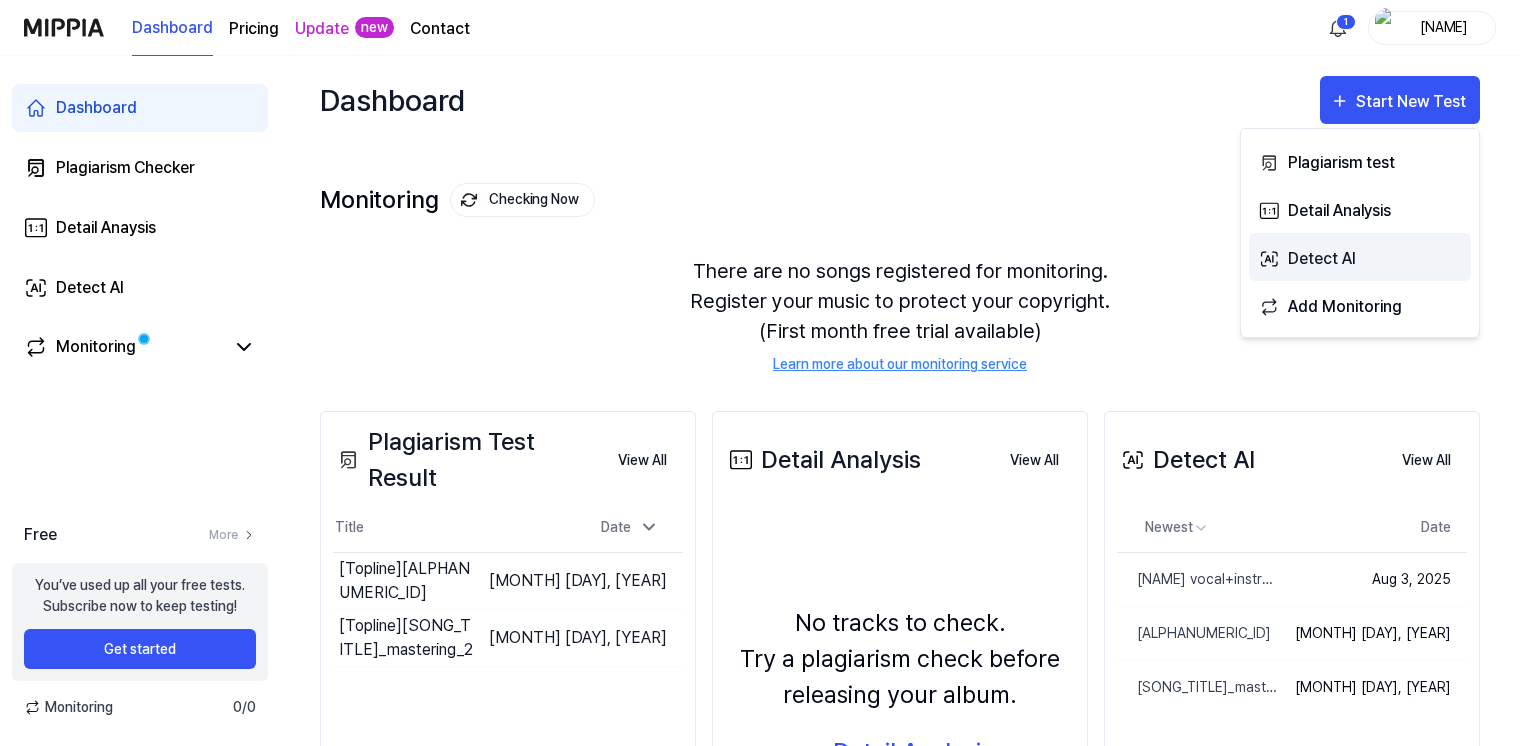 click on "Detect AI" at bounding box center (1375, 259) 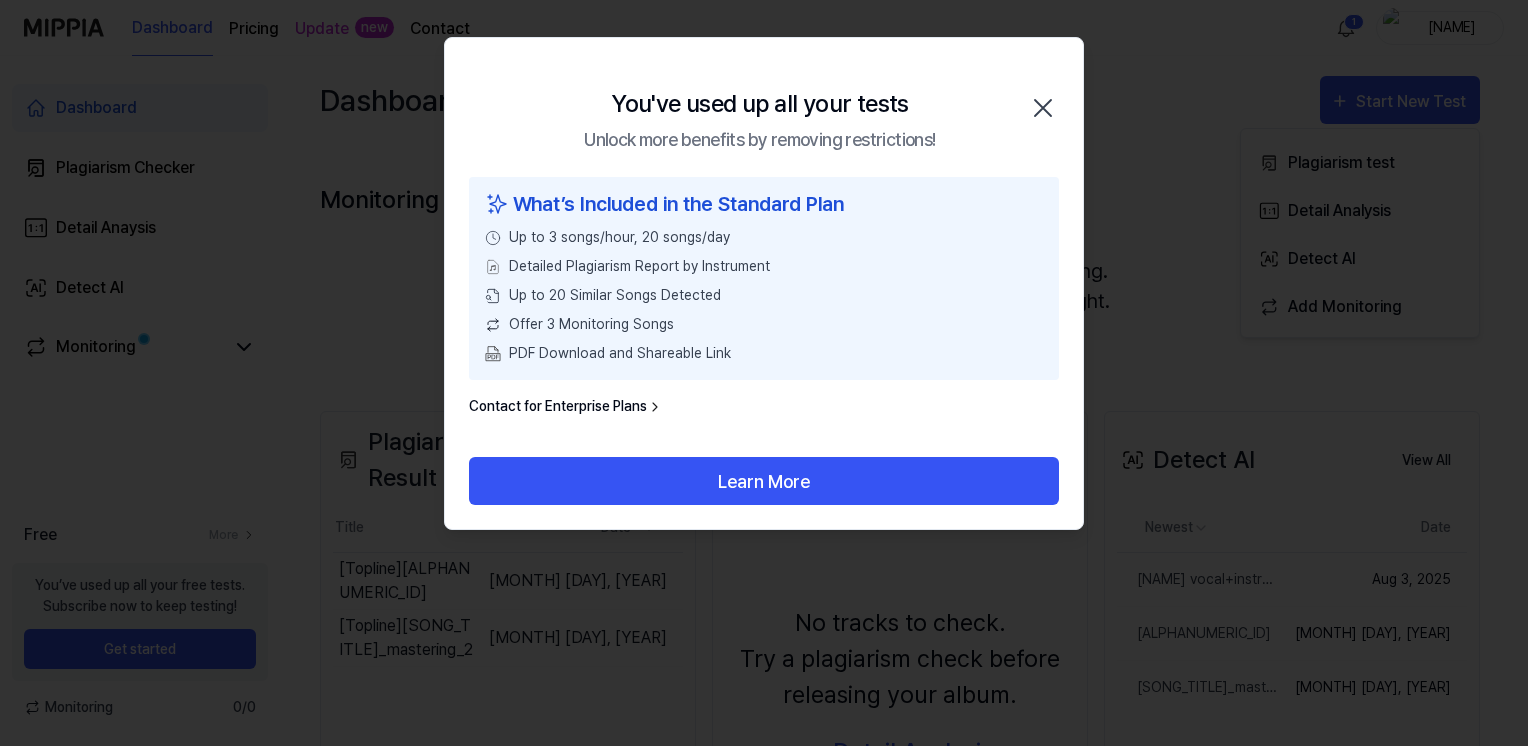 click 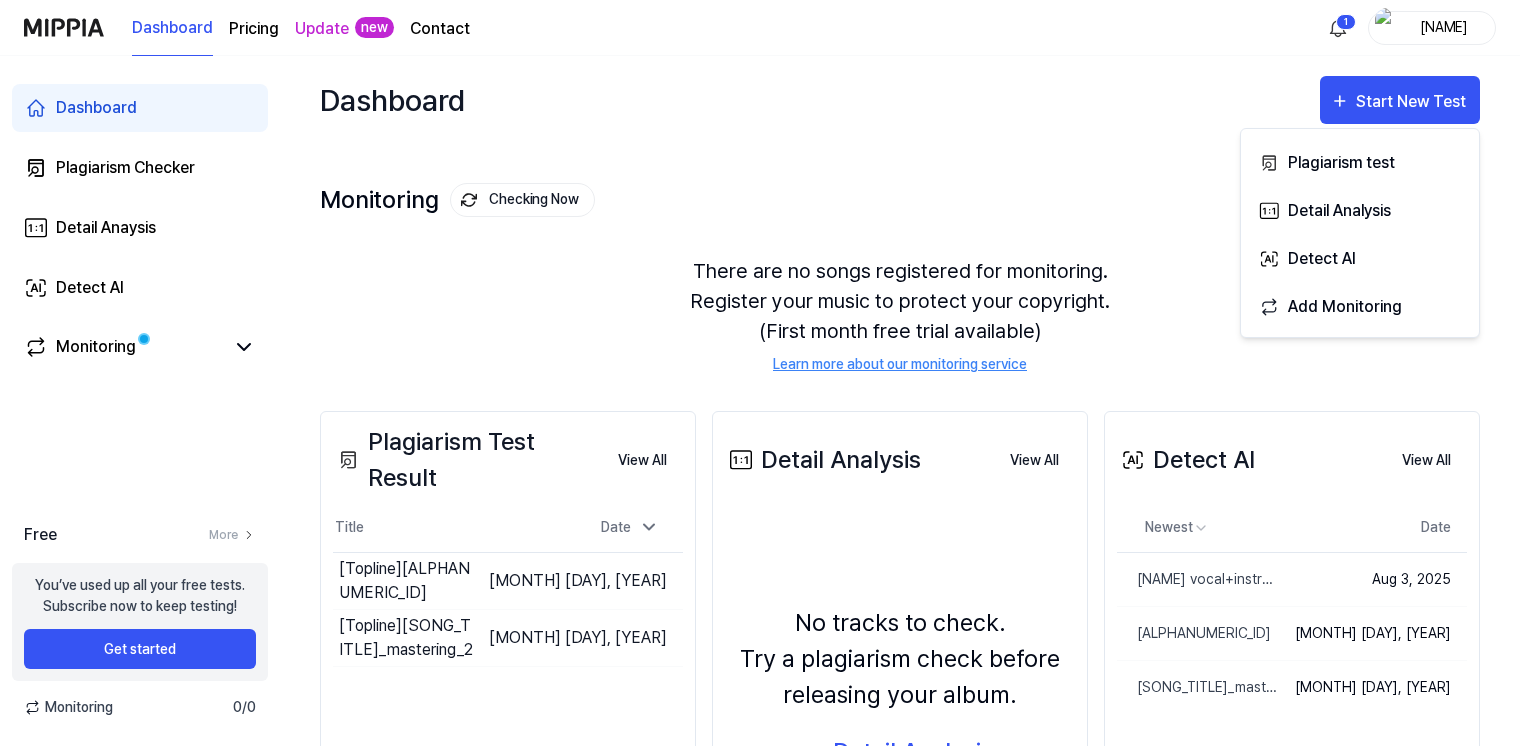 click on "Pricing" at bounding box center (254, 29) 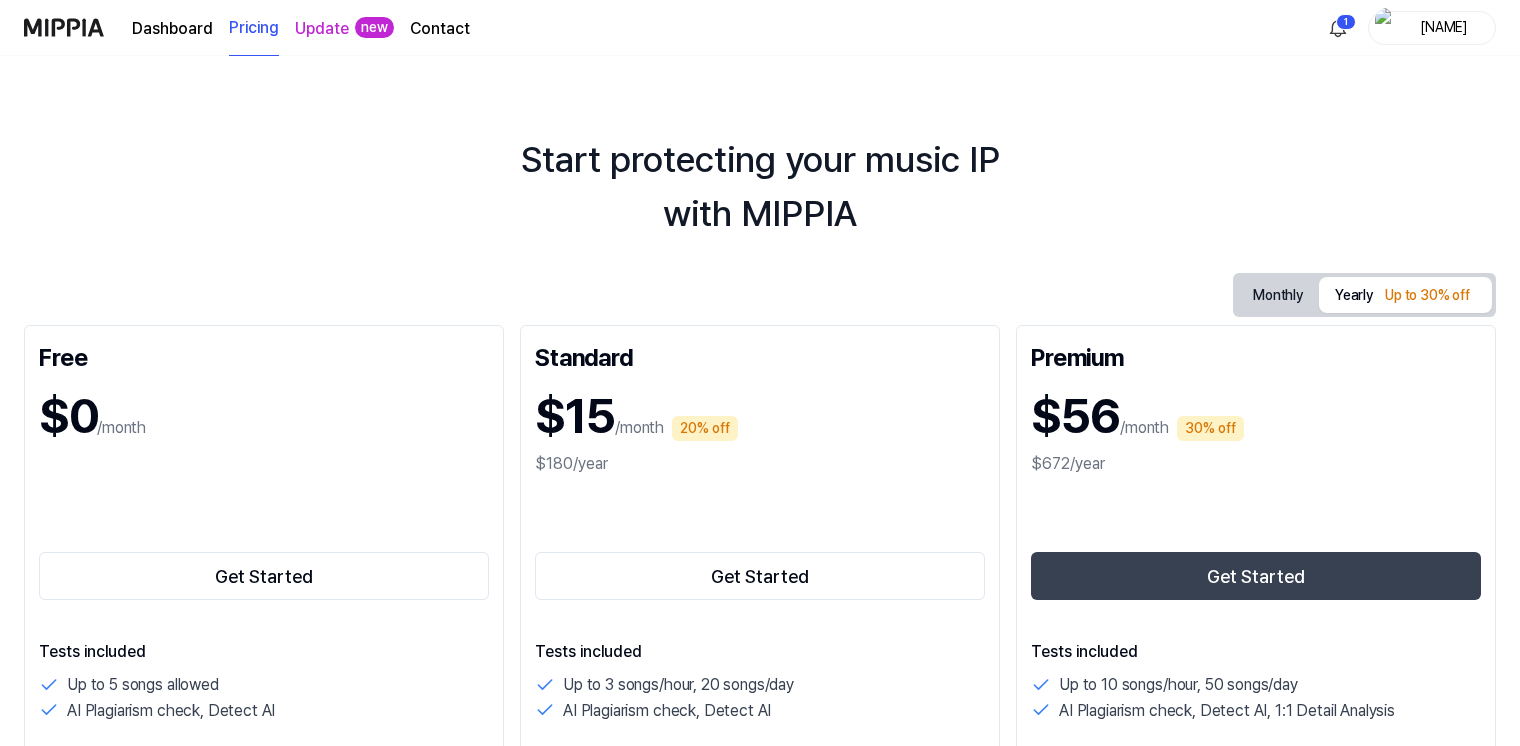 scroll, scrollTop: 0, scrollLeft: 0, axis: both 